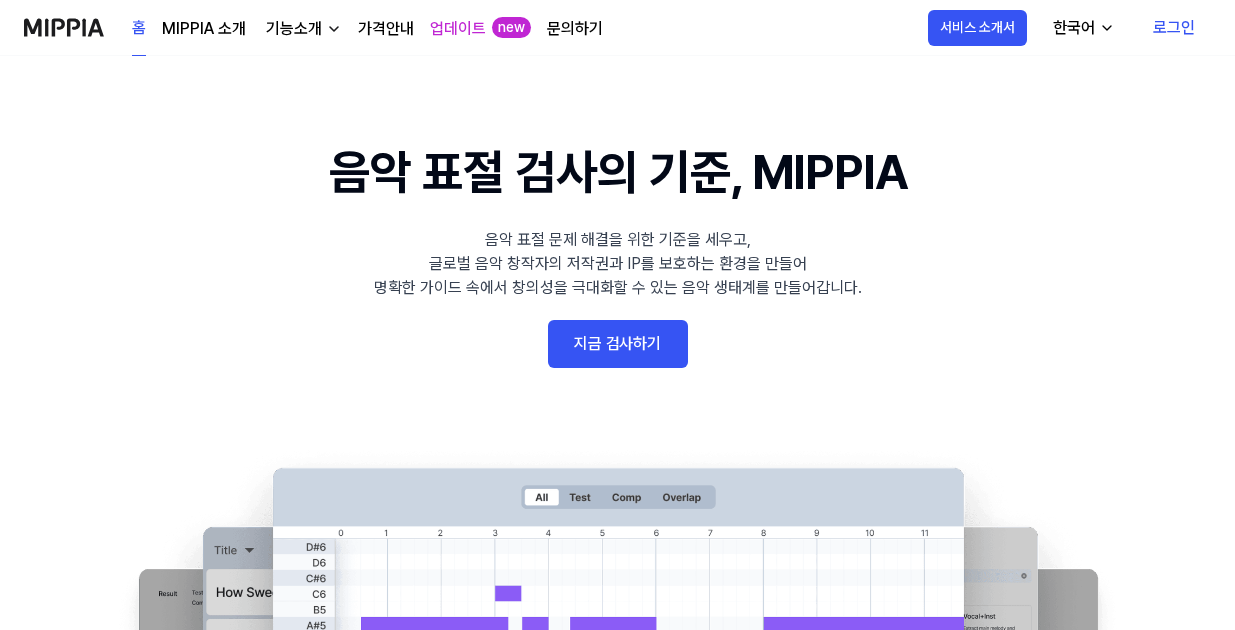 scroll, scrollTop: 90, scrollLeft: 0, axis: vertical 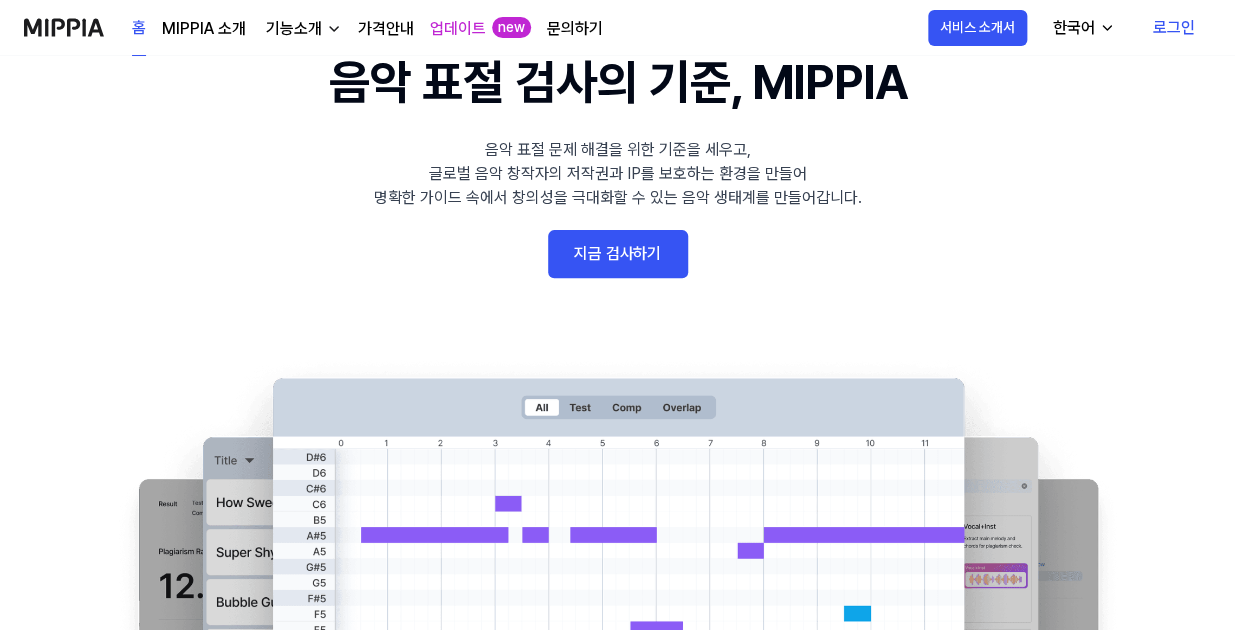 click on "지금 검사하기" at bounding box center (618, 254) 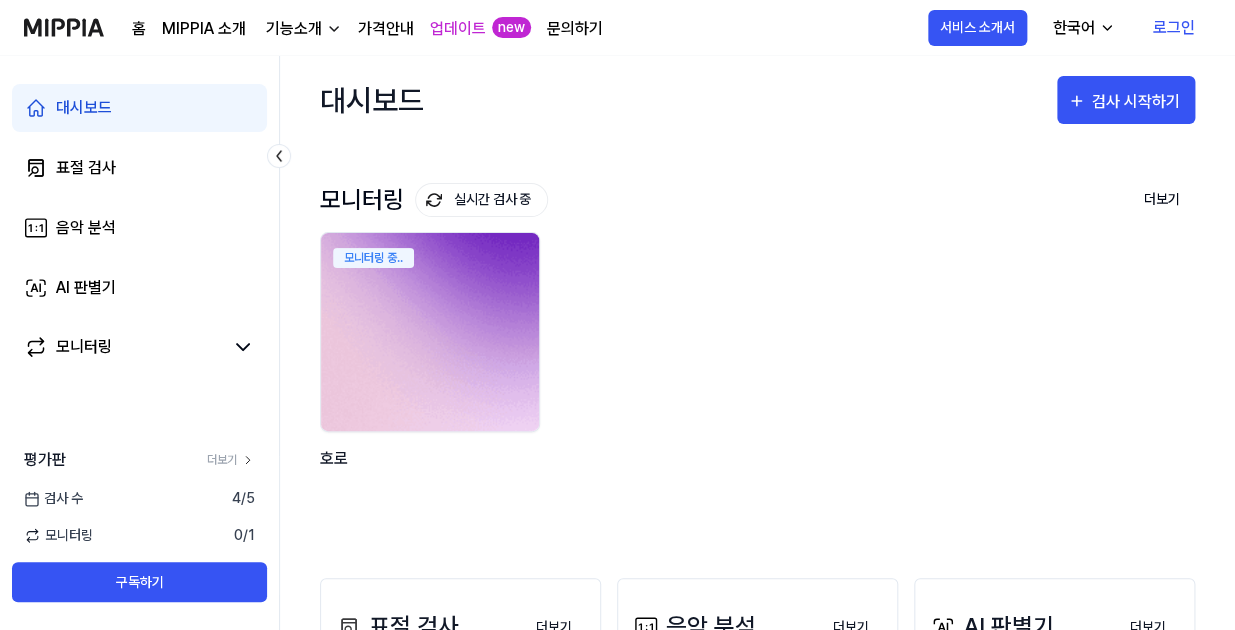 click at bounding box center [430, 332] 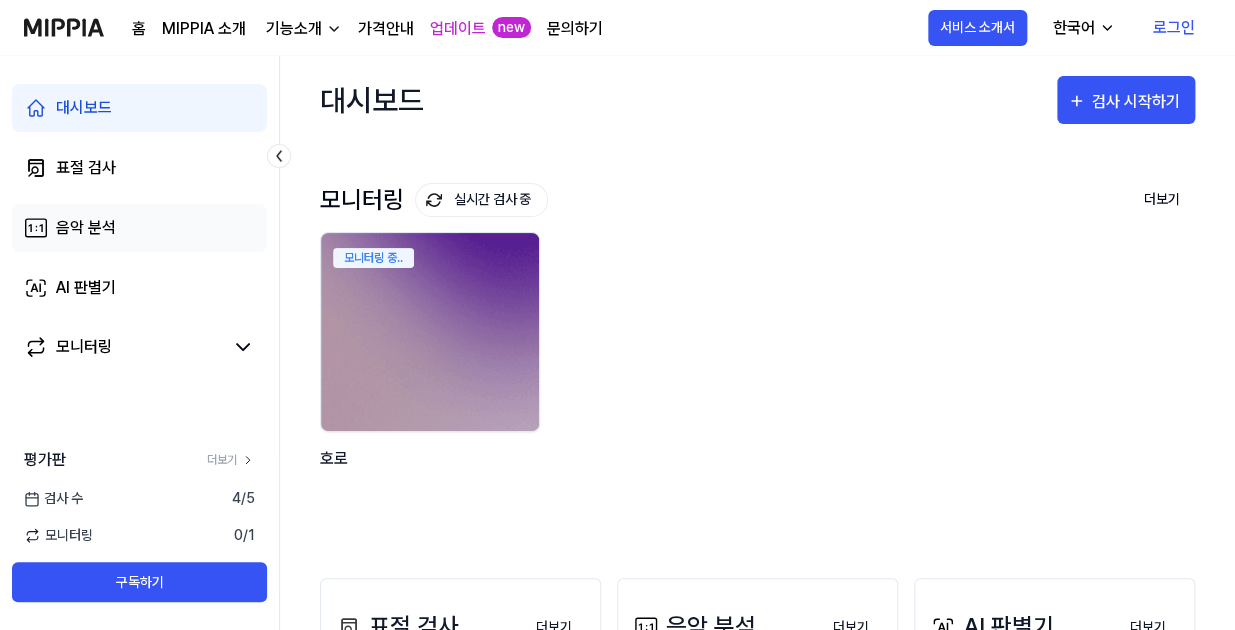 click on "음악 분석" at bounding box center (139, 228) 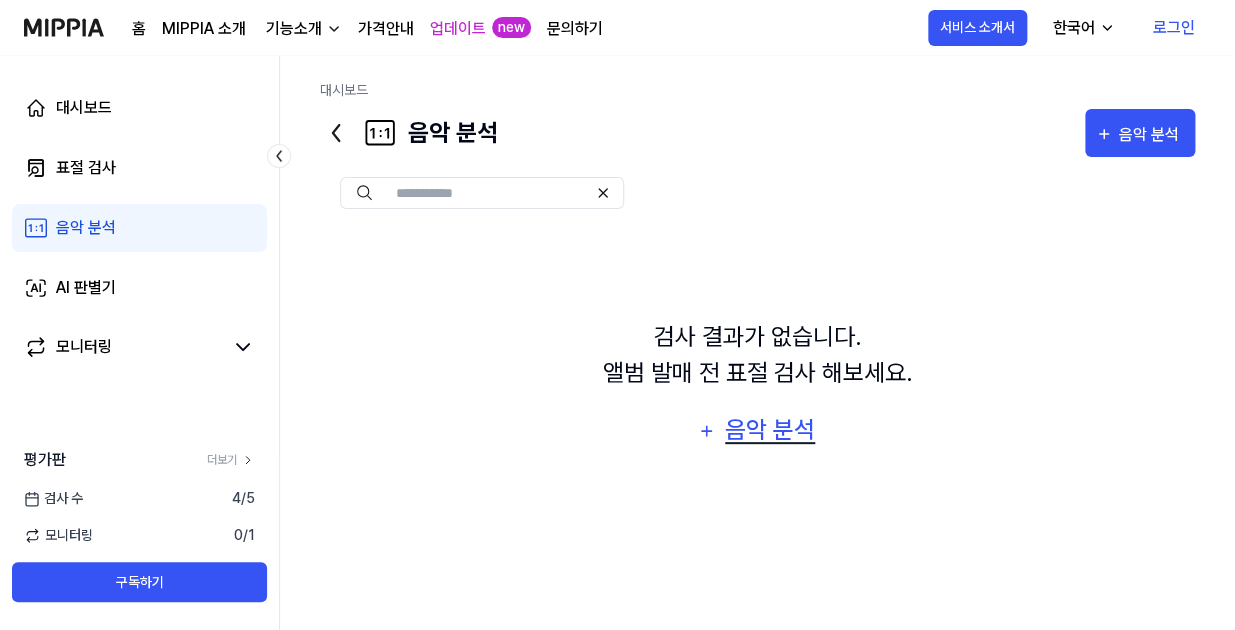 click on "음악 분석" at bounding box center (770, 430) 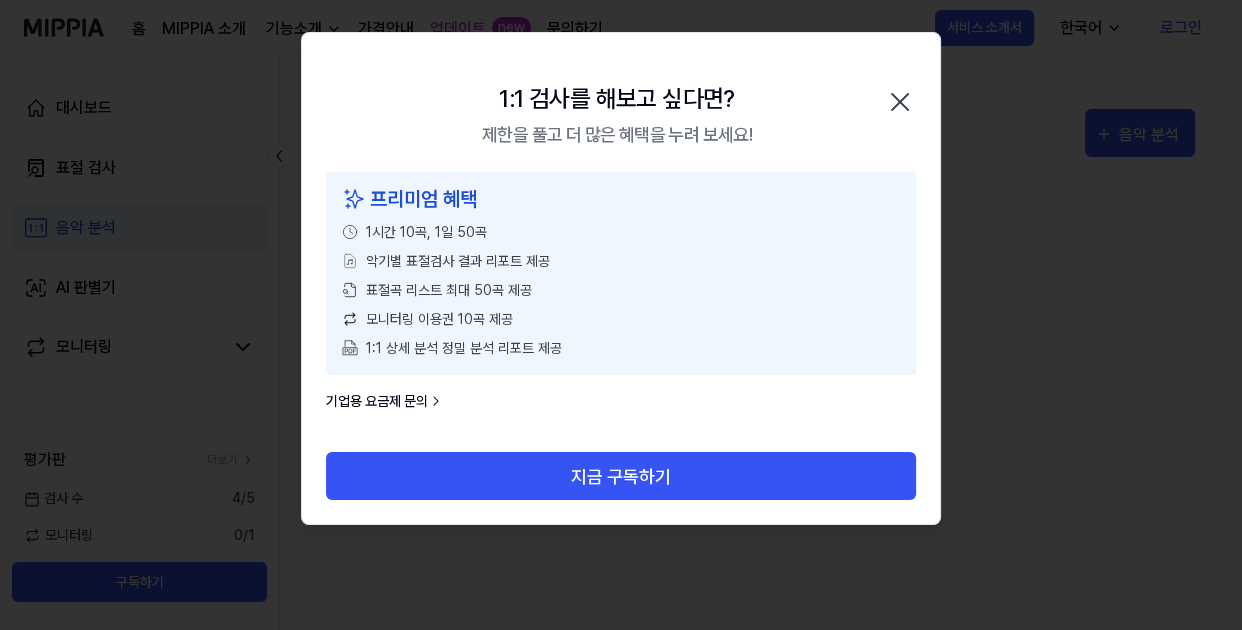 drag, startPoint x: 366, startPoint y: 328, endPoint x: 742, endPoint y: 357, distance: 377.1167 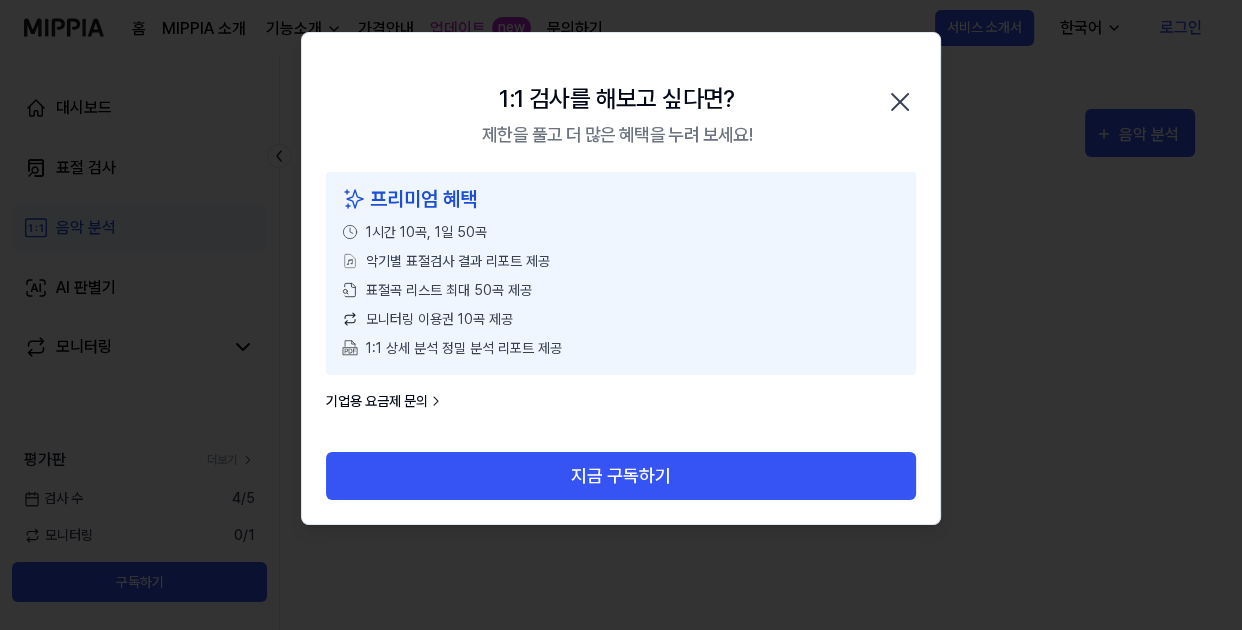click 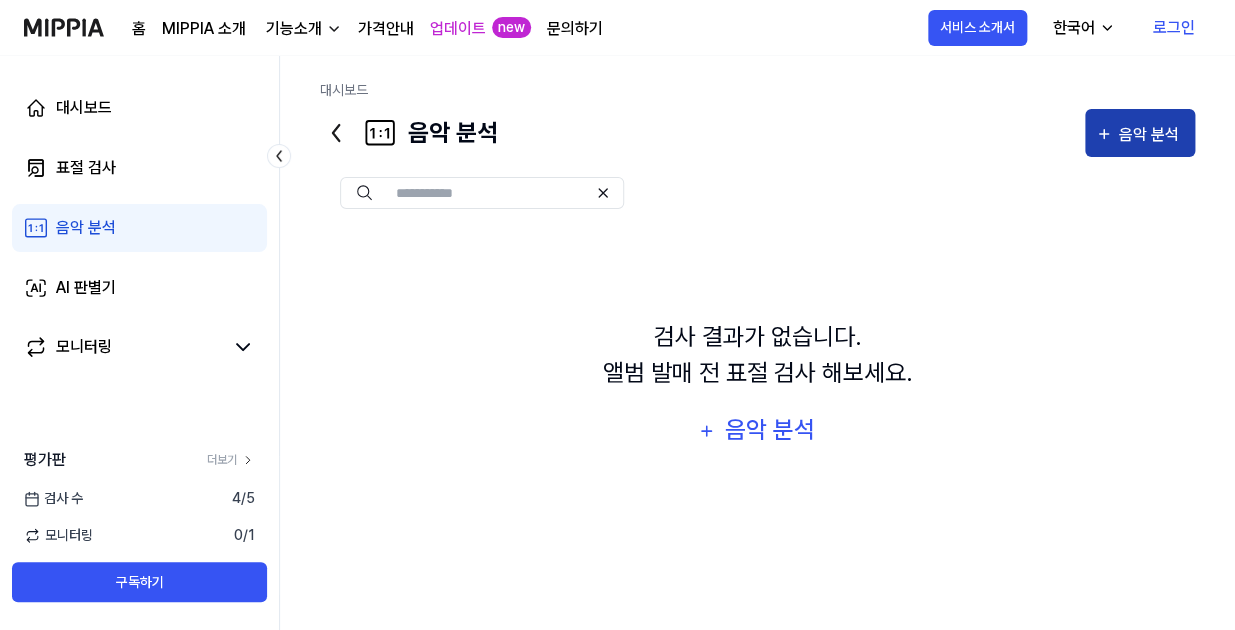 click on "음악 분석" at bounding box center [1152, 135] 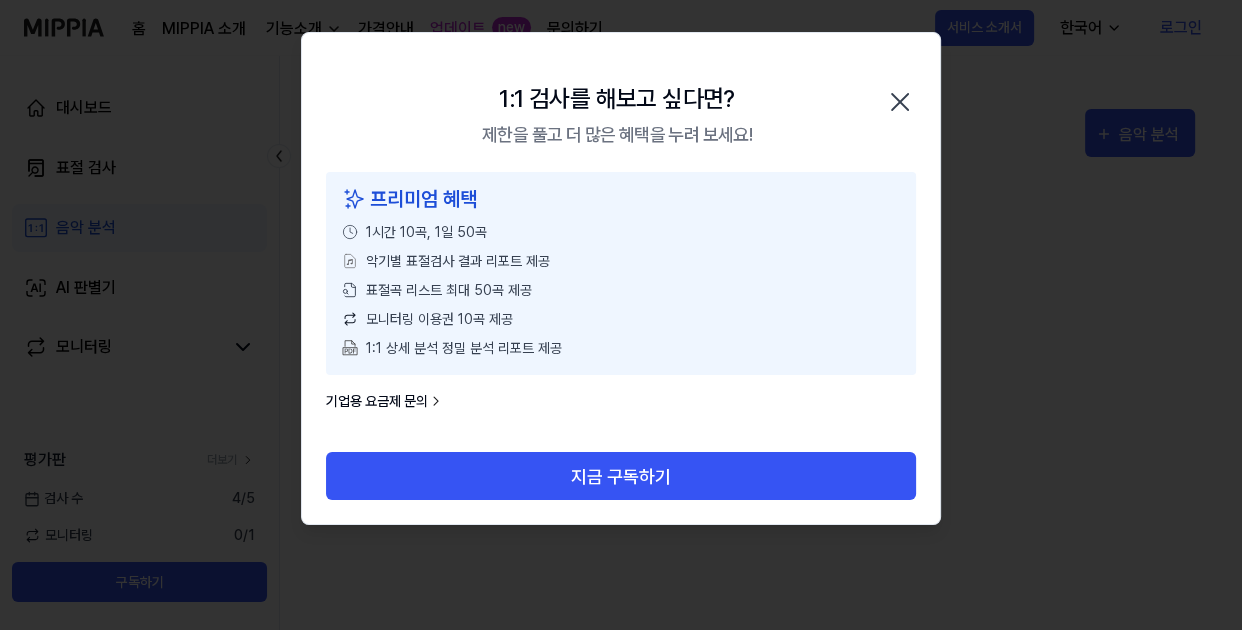 click 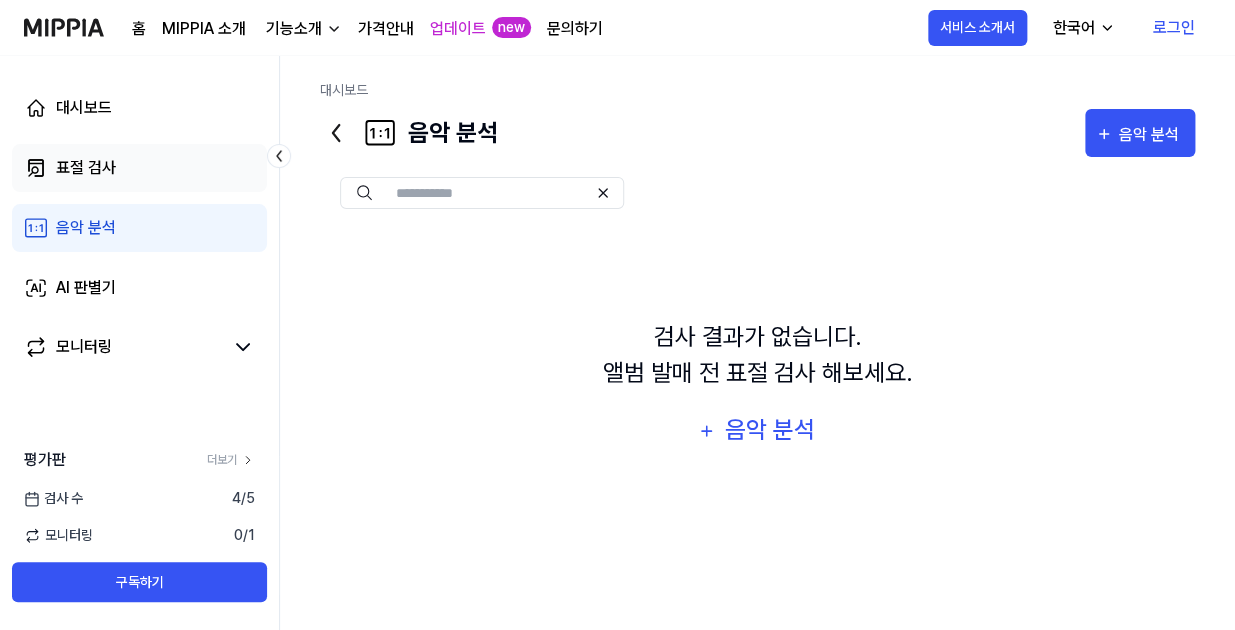 click on "표절 검사" at bounding box center (139, 168) 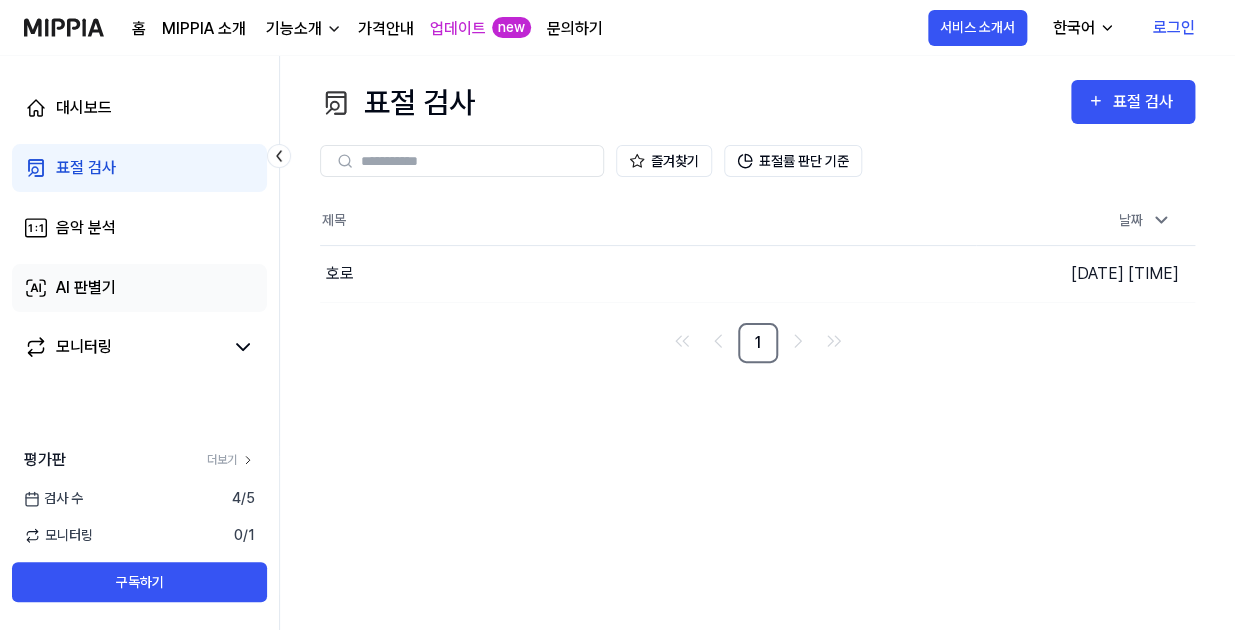 click on "AI 판별기" at bounding box center (139, 288) 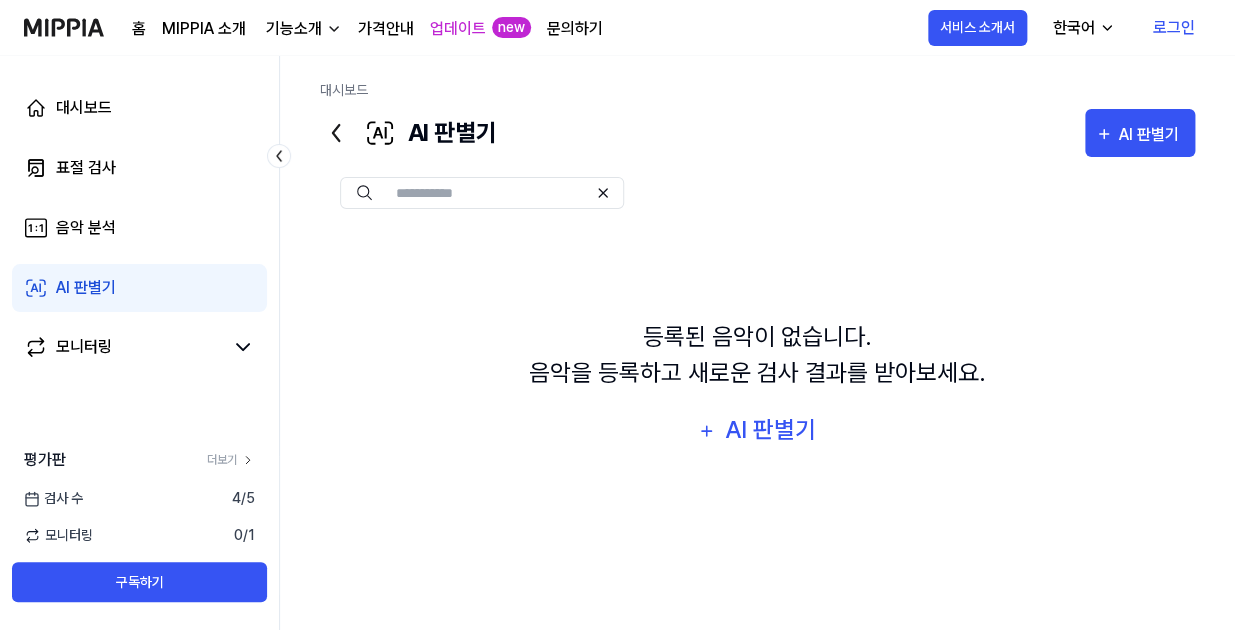 click on "대시보드 표절 검사 음악 분석 AI 판별기 모니터링" at bounding box center (139, 228) 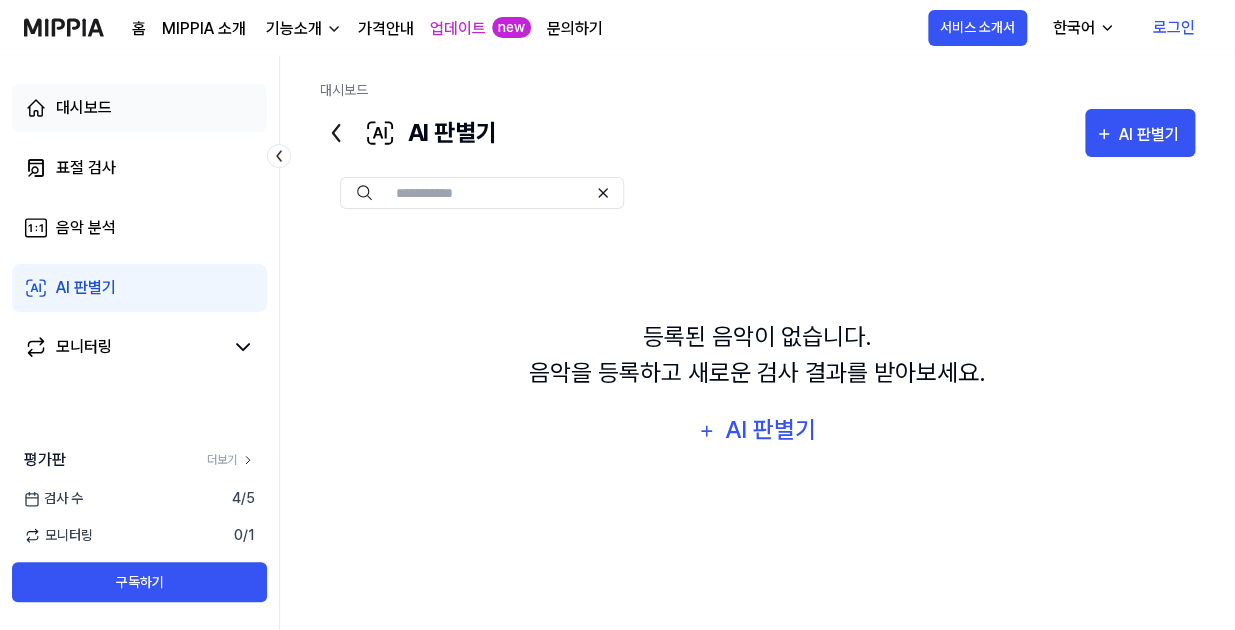 click on "대시보드" at bounding box center (139, 108) 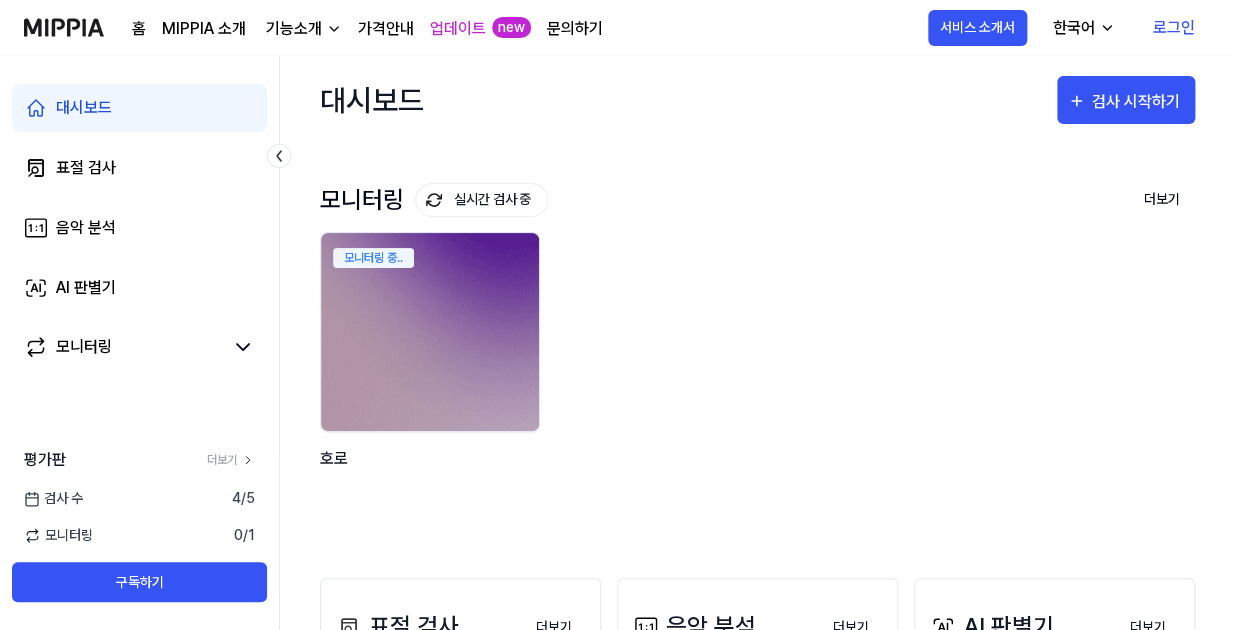 click on "대시보드" at bounding box center [139, 108] 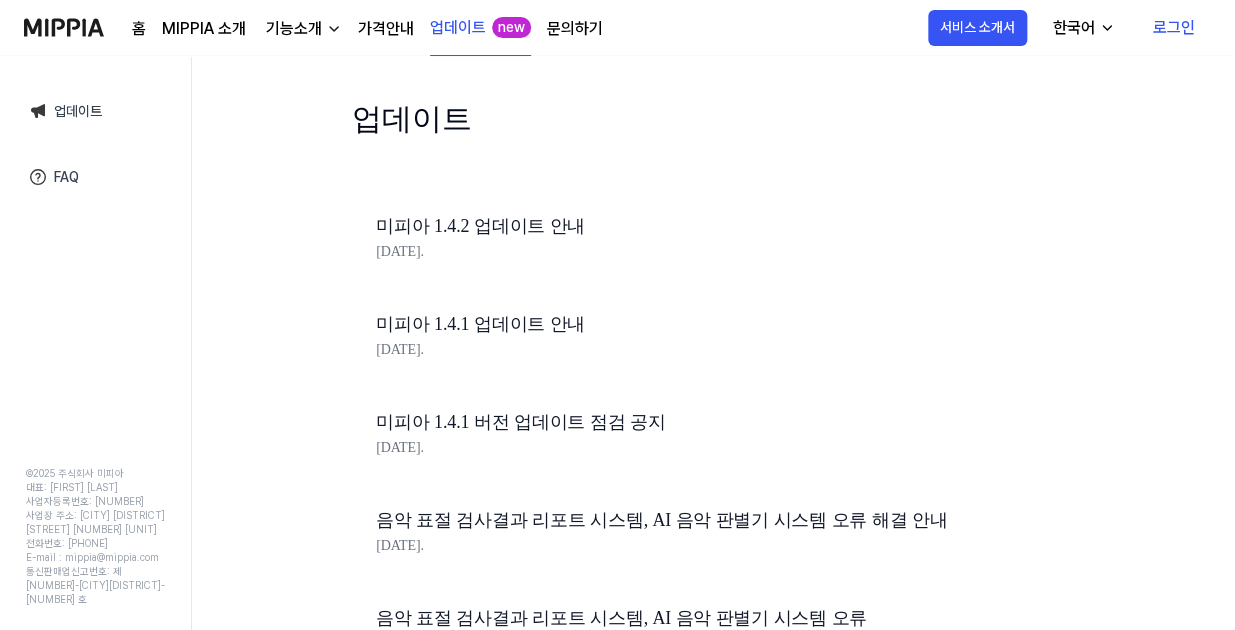 click on "가격안내" at bounding box center (386, 29) 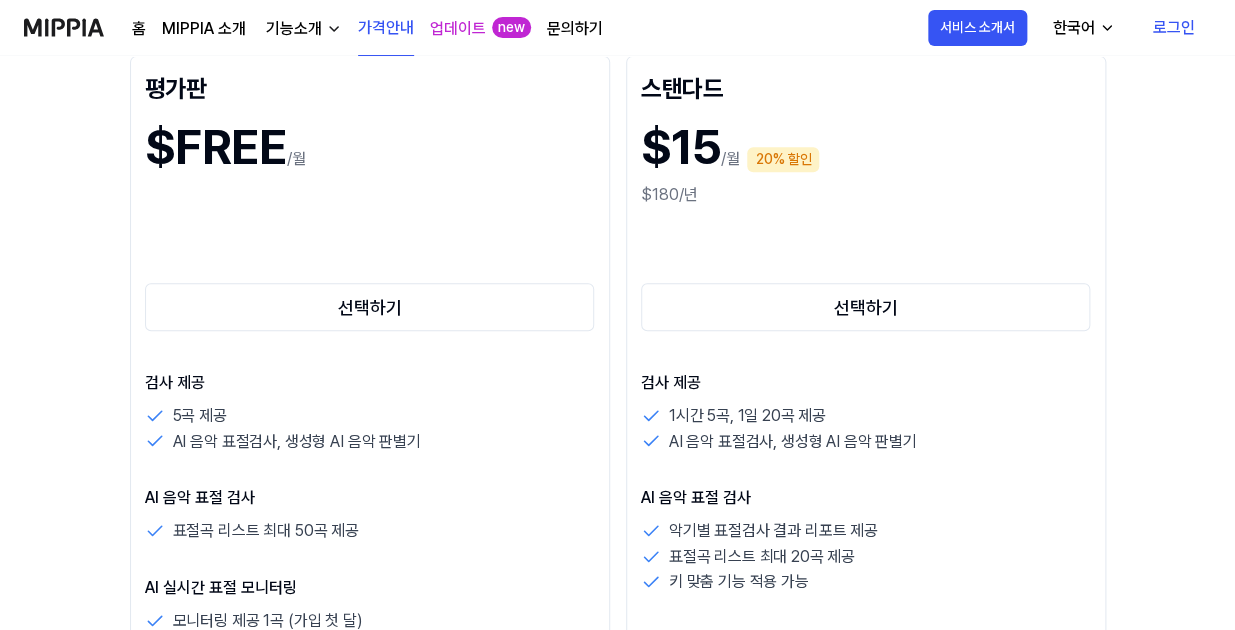scroll, scrollTop: 0, scrollLeft: 0, axis: both 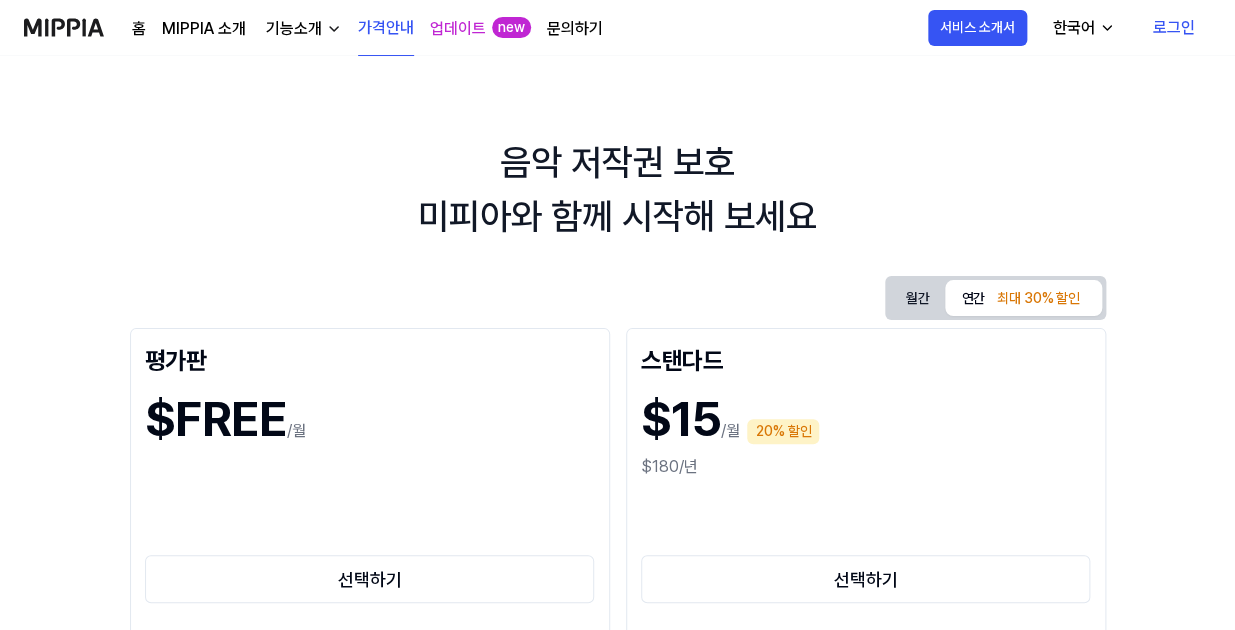 click on "업데이트" at bounding box center [458, 29] 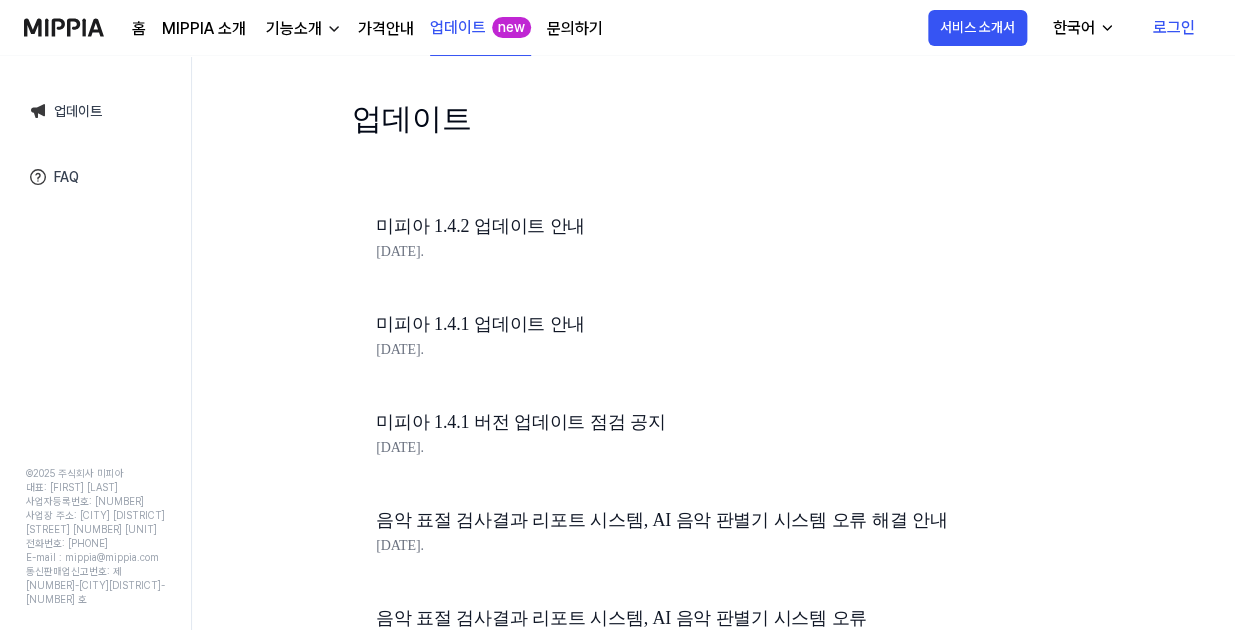 click on "문의하기" at bounding box center [575, 29] 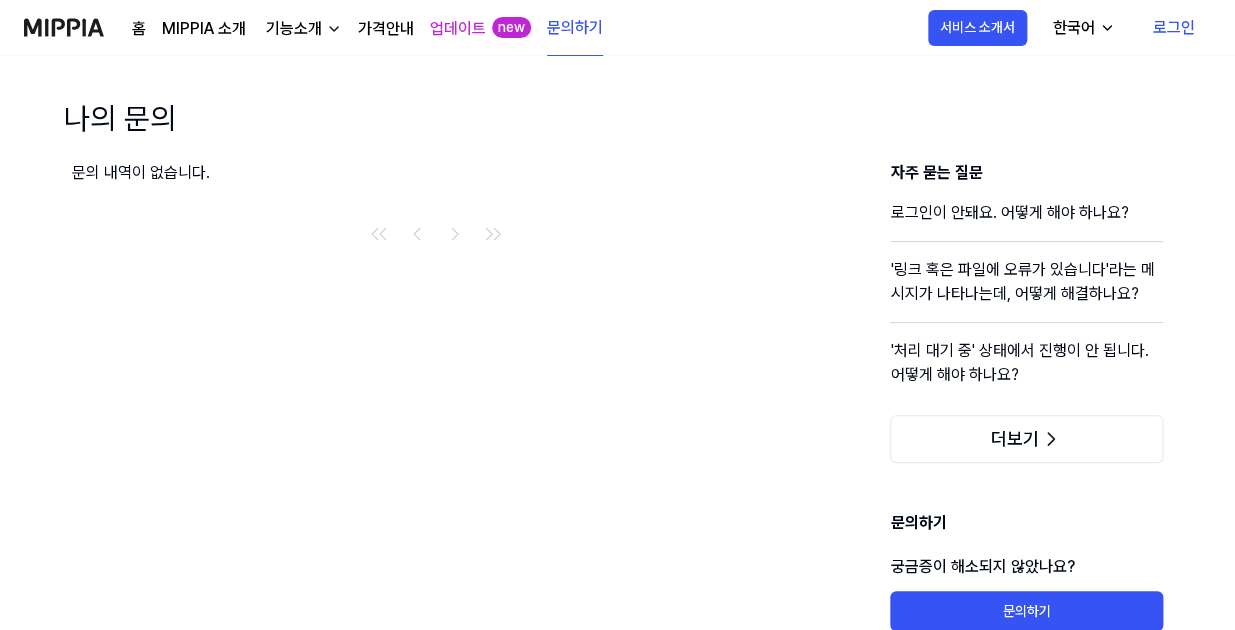 click on "홈" at bounding box center (139, 29) 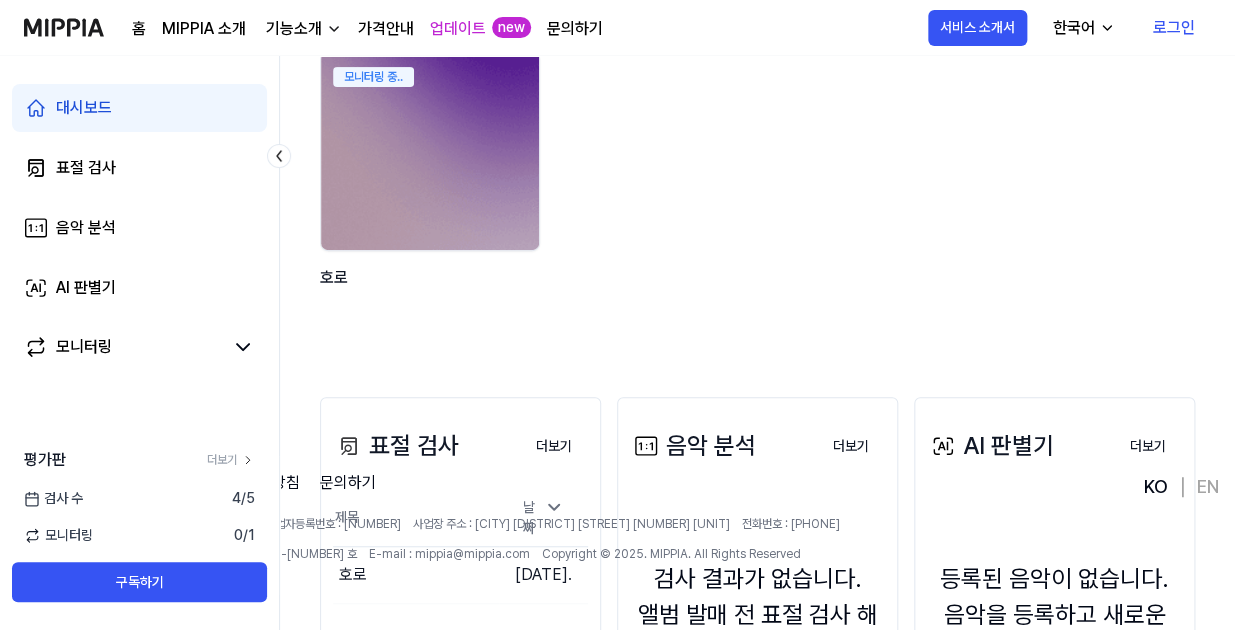 scroll, scrollTop: 363, scrollLeft: 0, axis: vertical 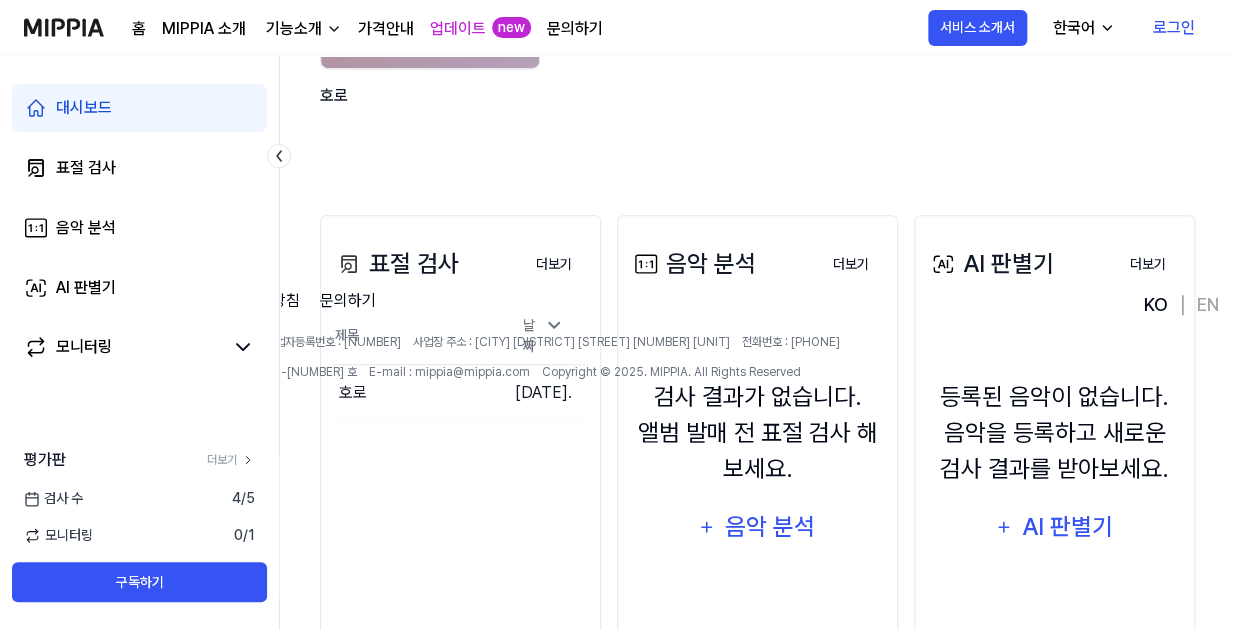 click on "이용약관 개인정보처리방침 문의하기 상호명: 주식회사 미피아 대표자 : [FIRST] [LAST] 사업자등록번호 : [NUMBER] 사업장 주소 : [CITY] [DISTRICT] [STREET] [NUMBER] [UNIT] 전화번호 : [PHONE] 통신판매업신고번호: 제 [NUMBER]-[CITY][DISTRICT]-[NUMBER] 호 E-mail : [EMAIL] Copyright © [YEAR]. MIPPIA. All Rights Reserved" at bounding box center [575, 374] 